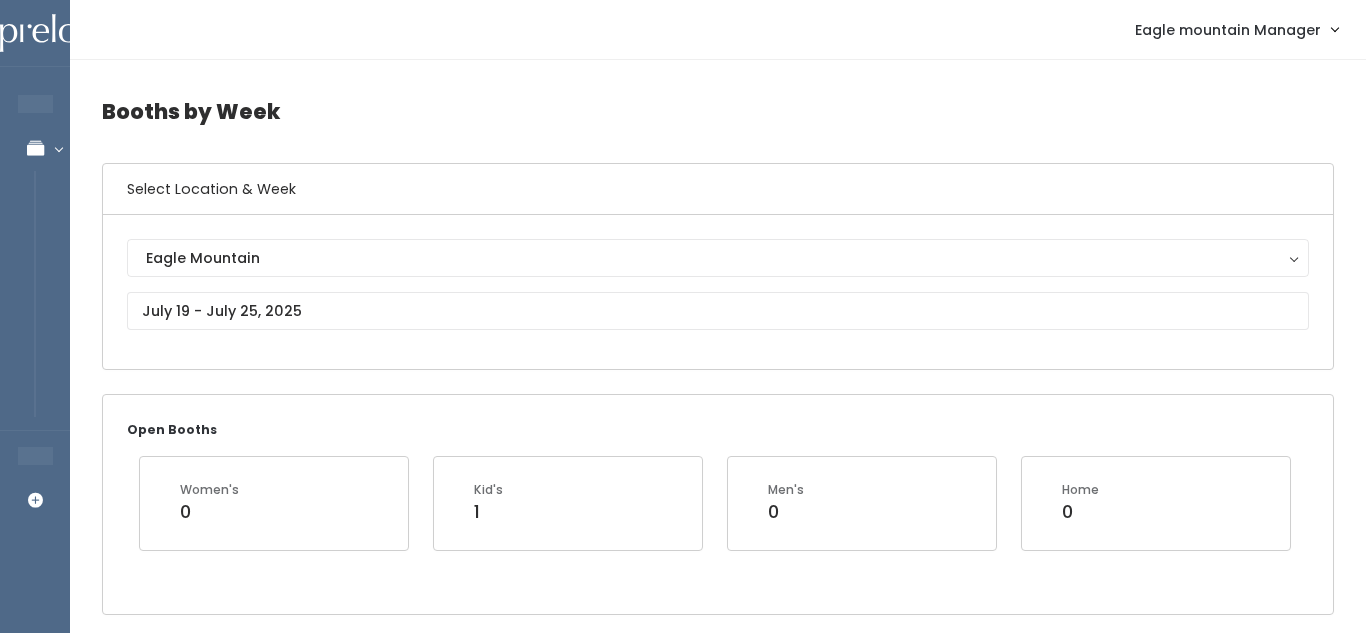 scroll, scrollTop: 1842, scrollLeft: 0, axis: vertical 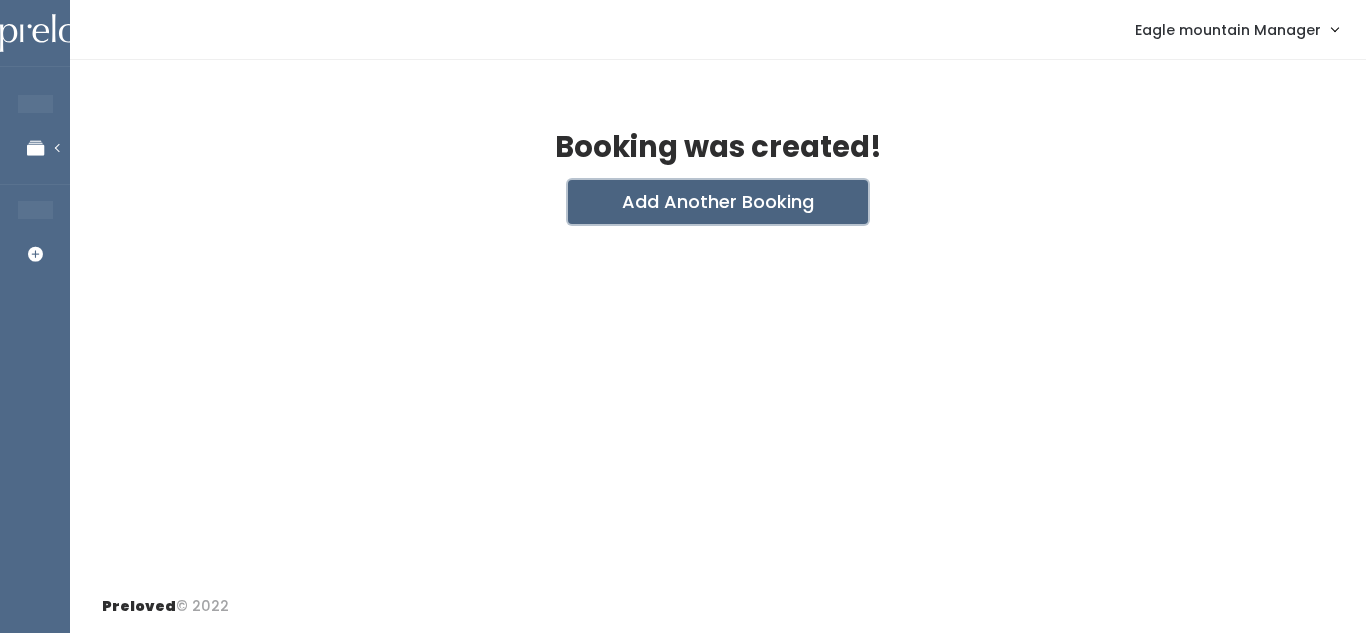 click on "Add Another Booking" at bounding box center (718, 202) 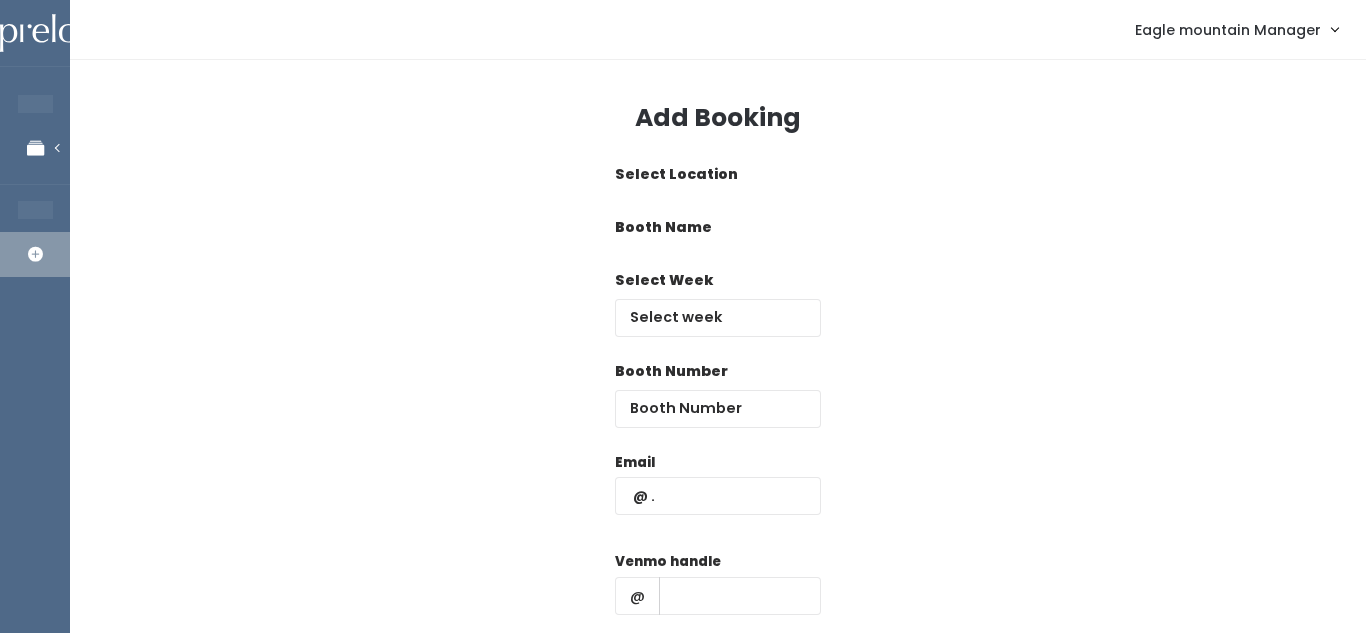 scroll, scrollTop: 0, scrollLeft: 0, axis: both 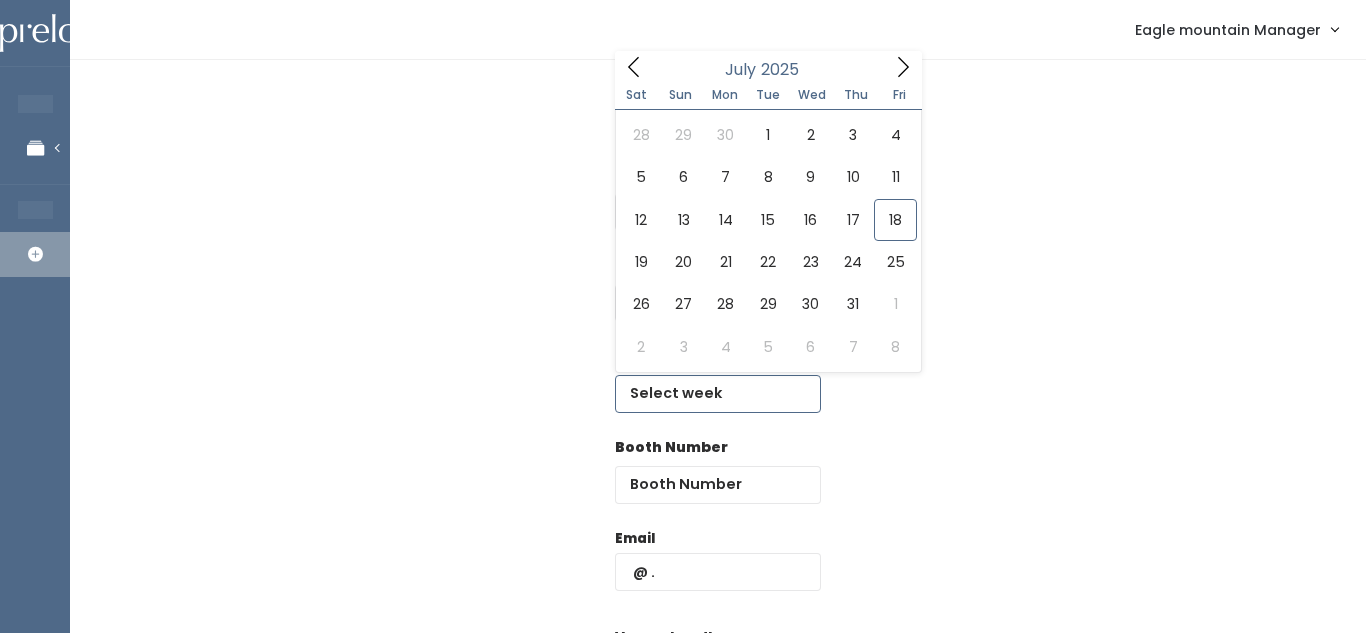click at bounding box center (718, 394) 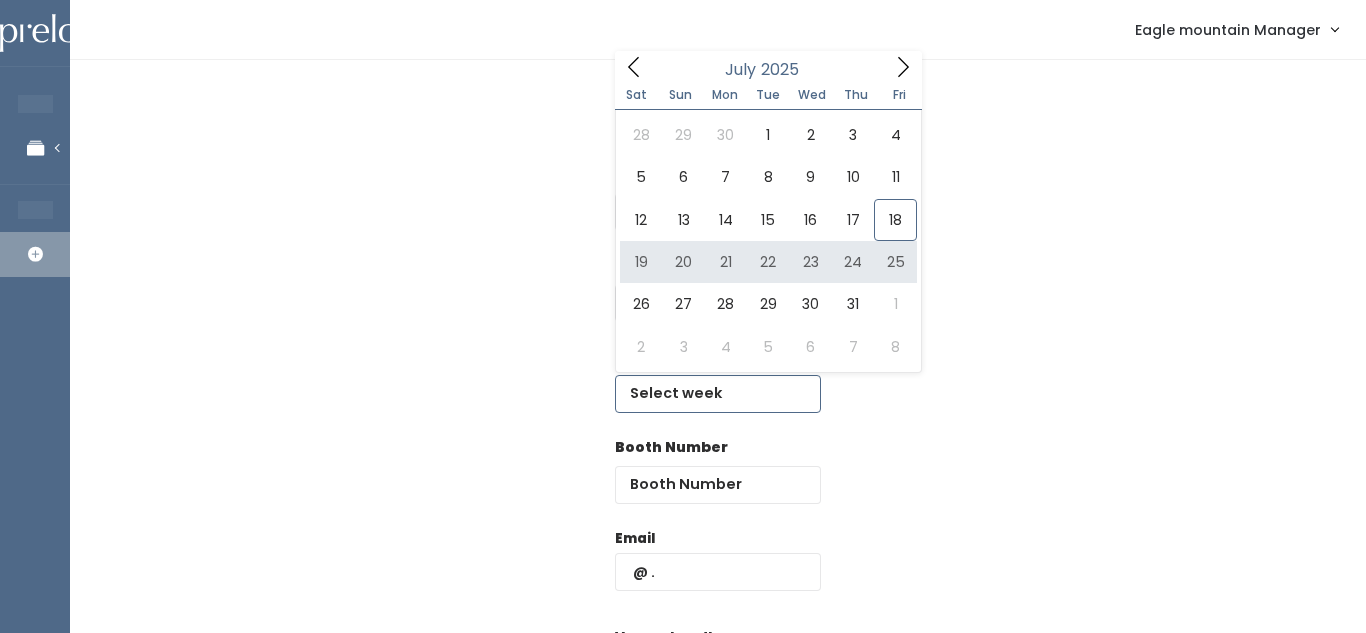 type on "[MONTH] [NUMBER] to [MONTH] [NUMBER]" 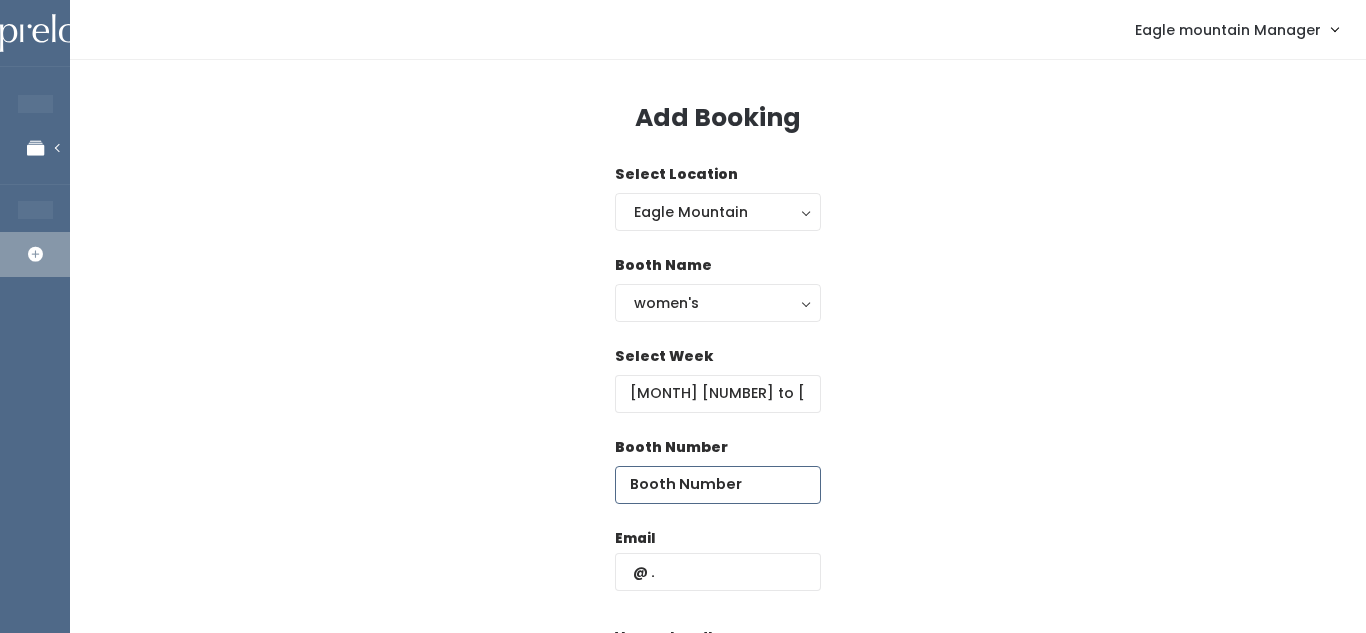 click at bounding box center (718, 485) 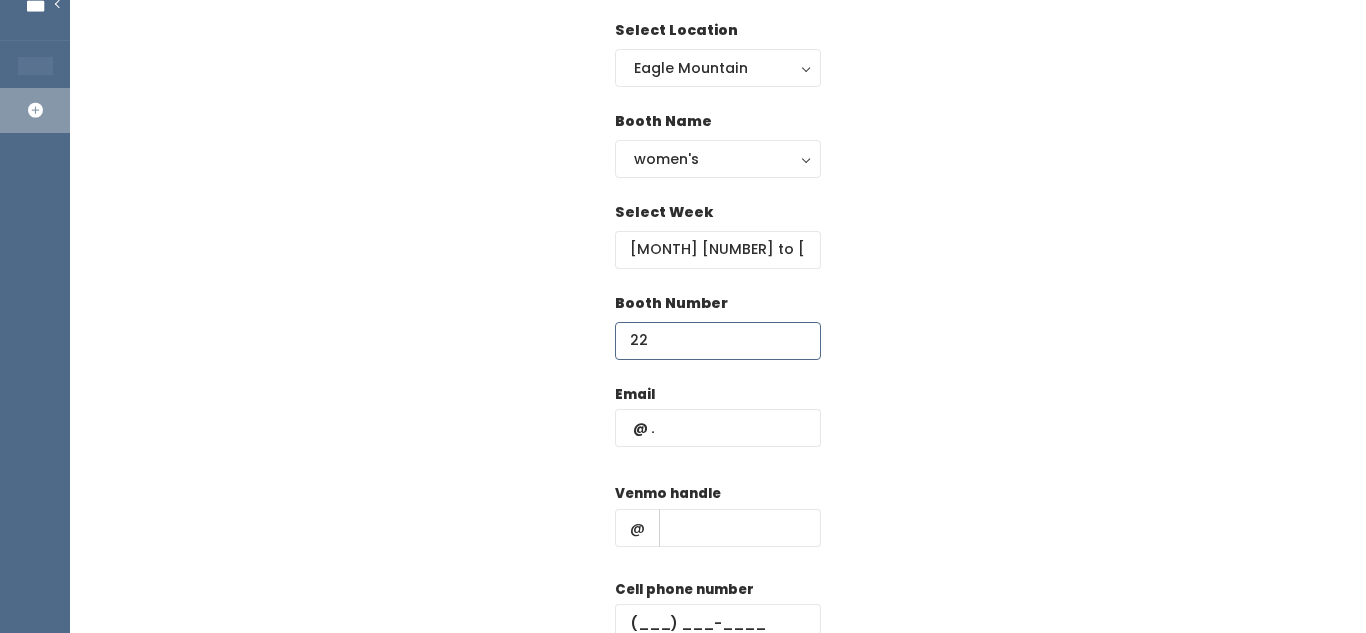 scroll, scrollTop: 149, scrollLeft: 0, axis: vertical 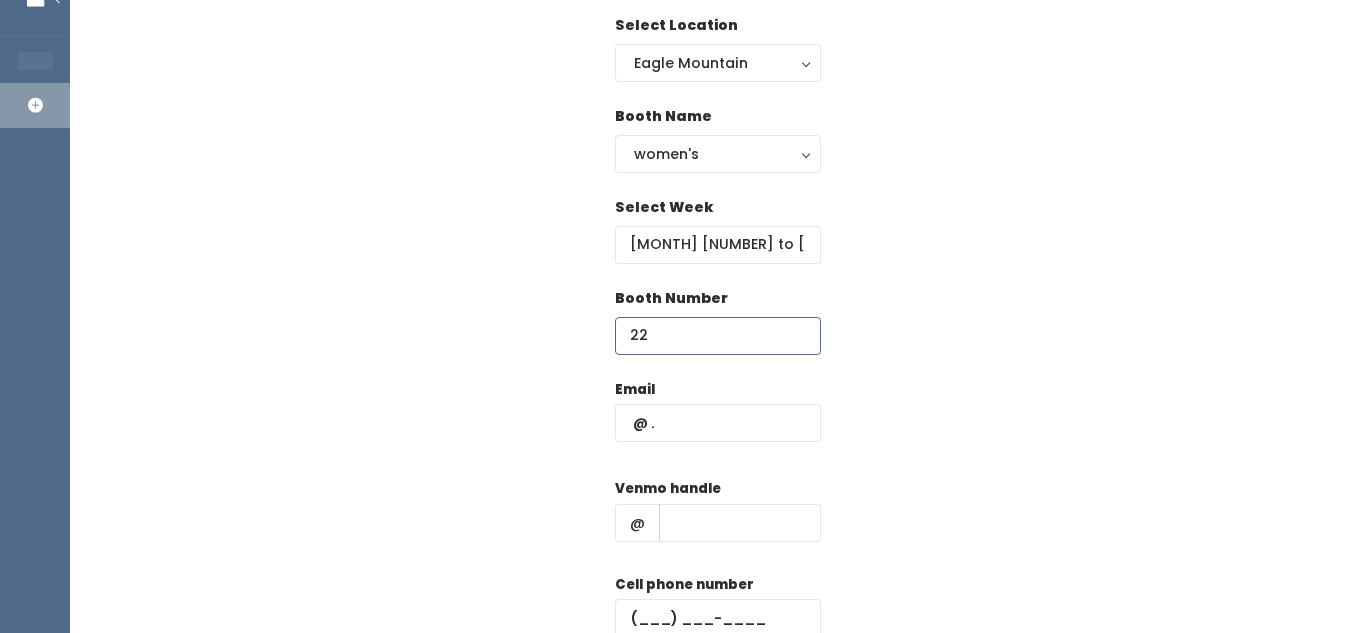 type on "22" 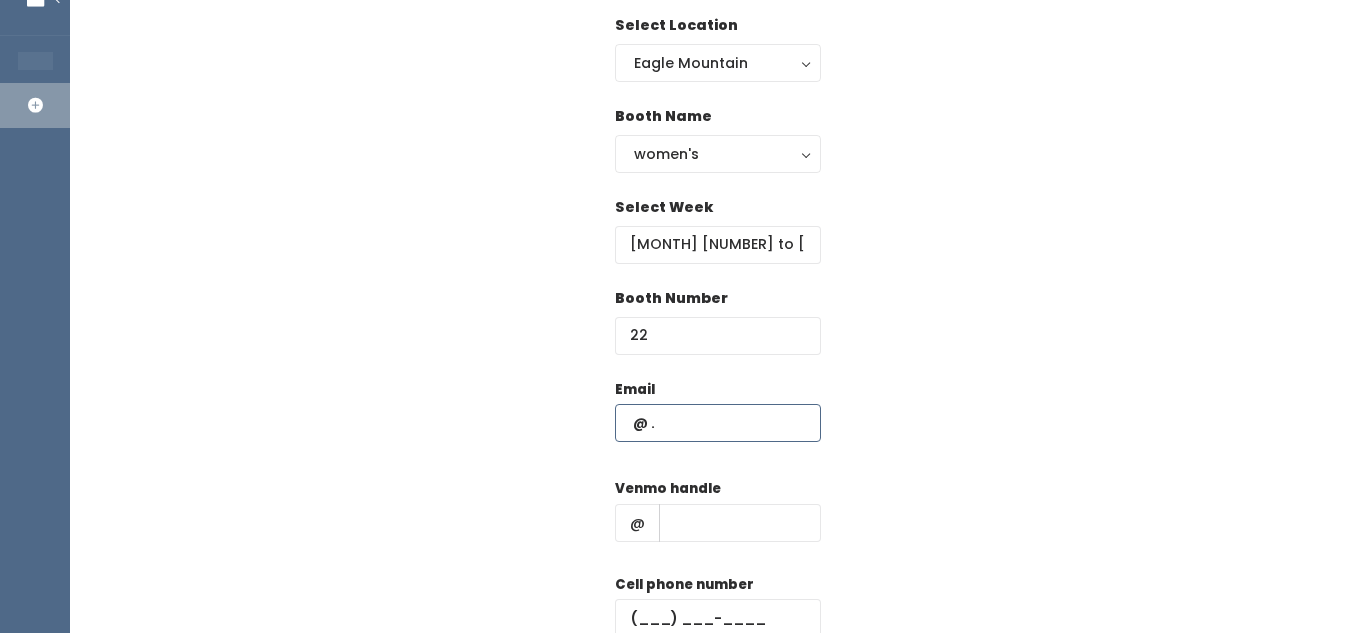 click at bounding box center (718, 423) 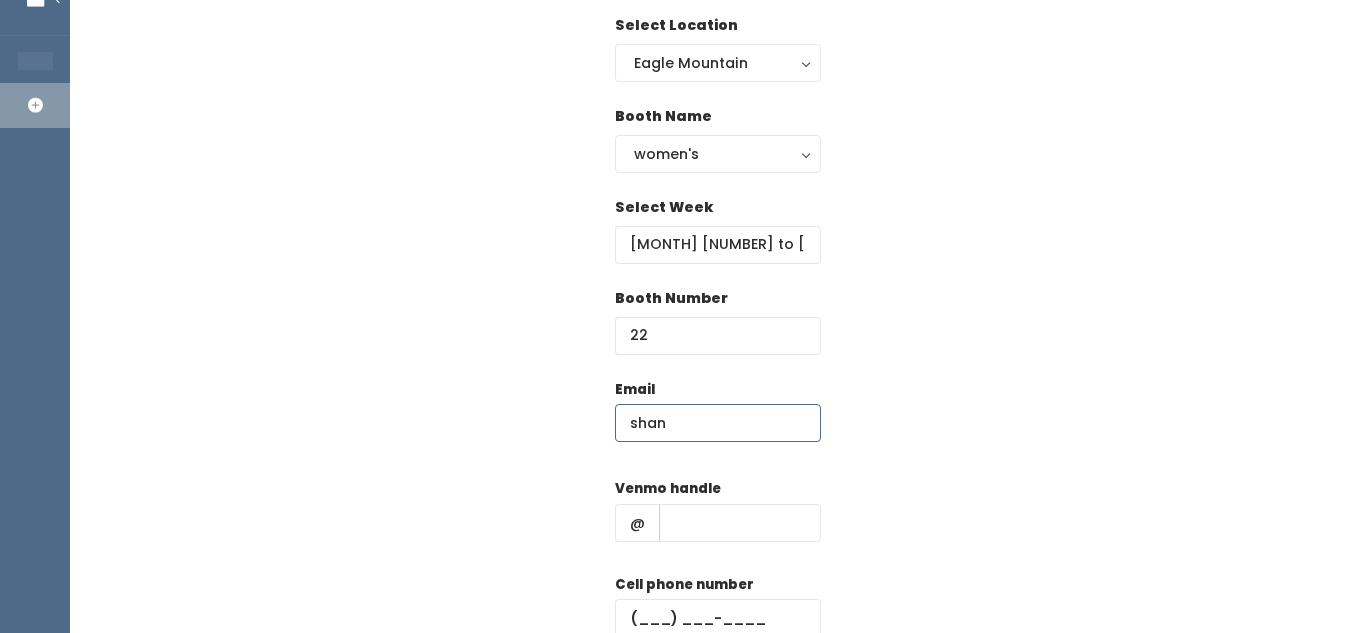 type on "[USERNAME]@[EXAMPLE.COM]" 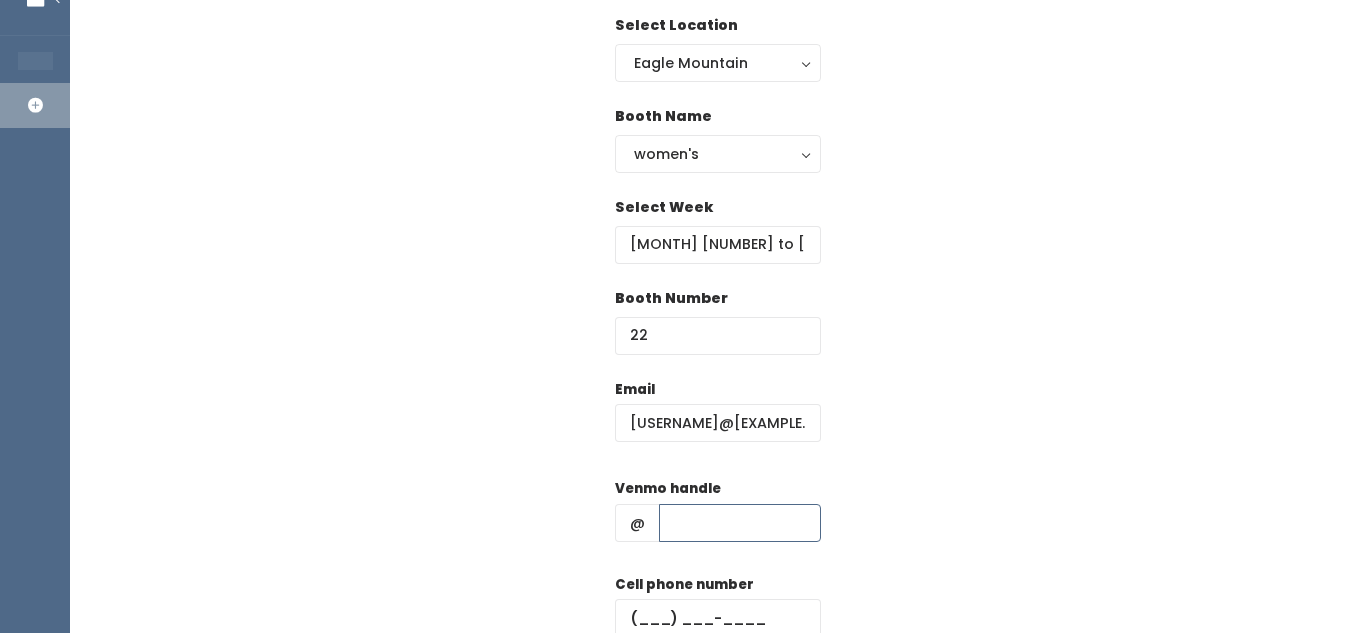 click at bounding box center [740, 523] 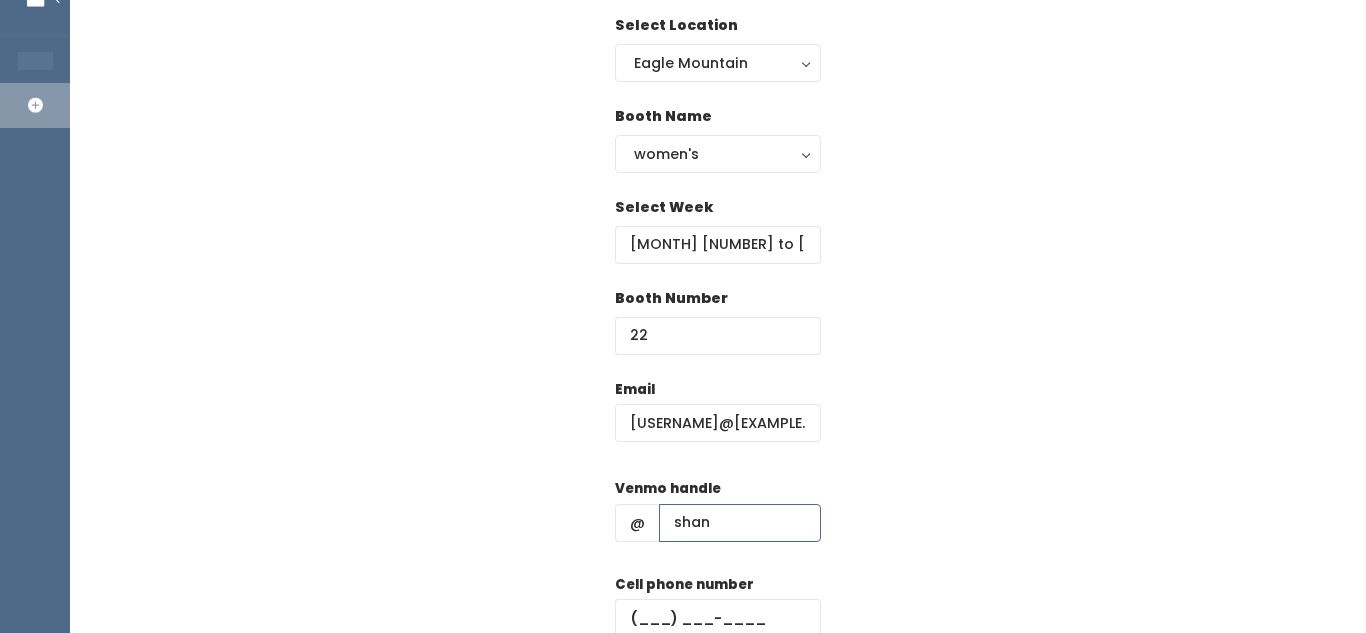 type on "Shannon-Thompson-11" 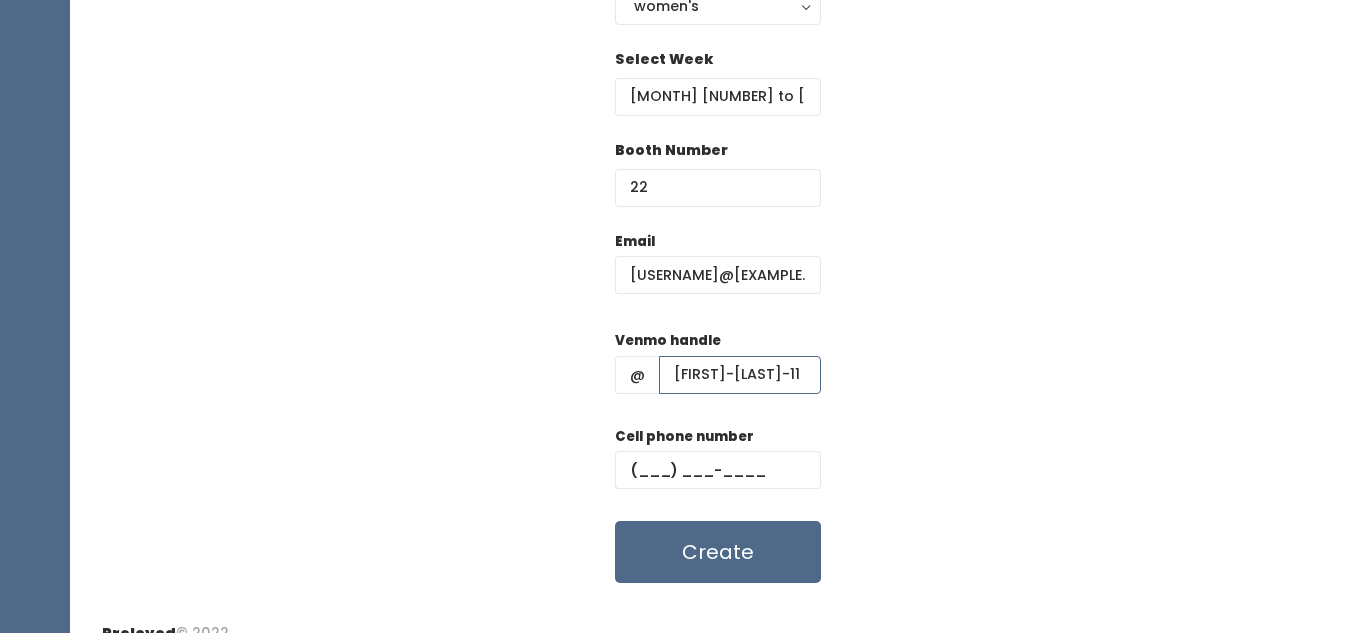 scroll, scrollTop: 301, scrollLeft: 0, axis: vertical 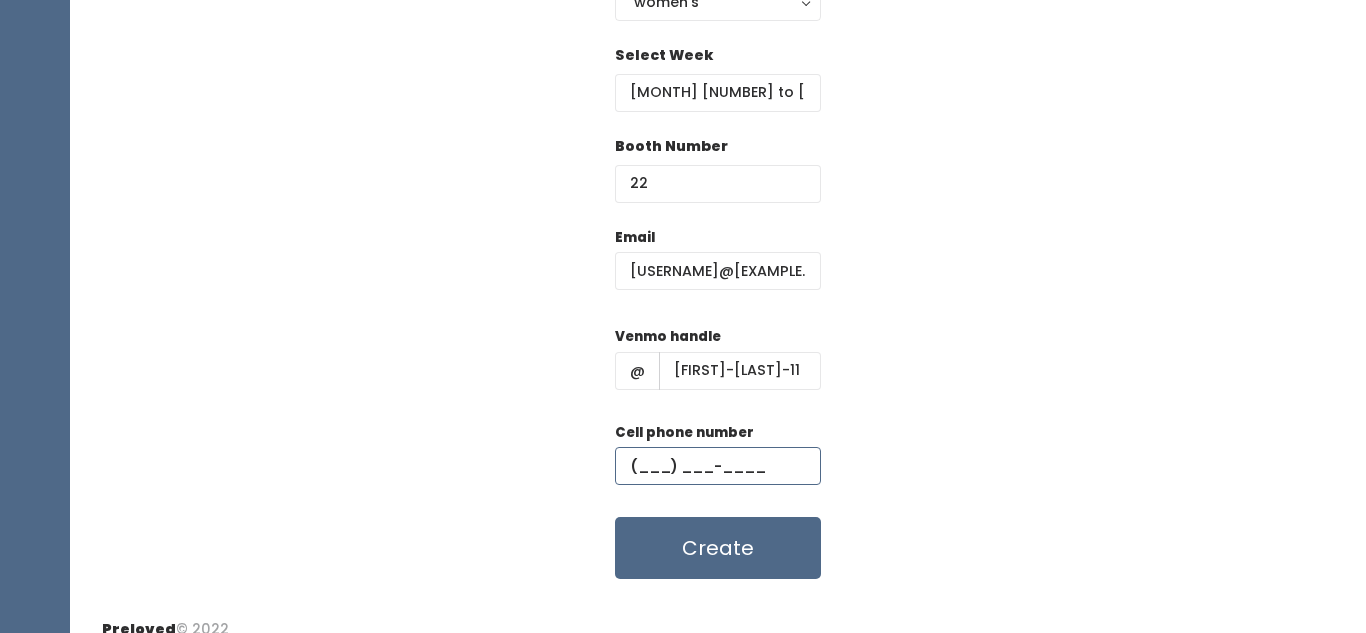 click at bounding box center [718, 466] 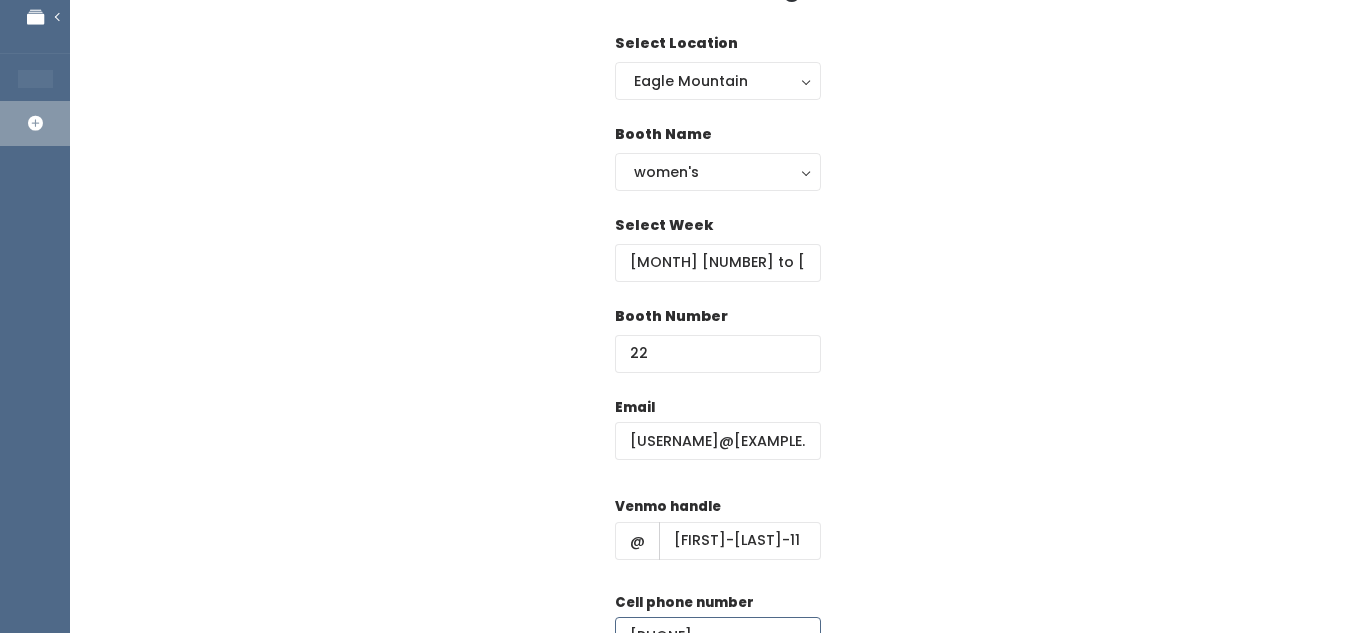 scroll, scrollTop: 324, scrollLeft: 0, axis: vertical 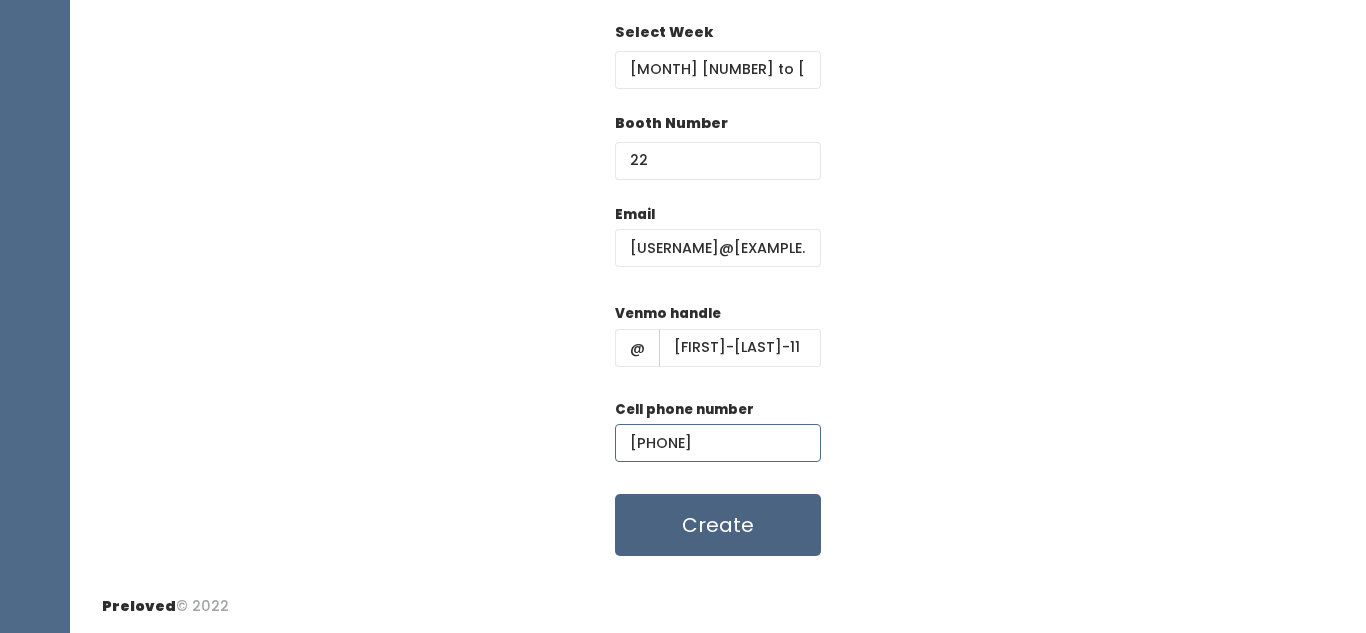 type on "[PHONE]" 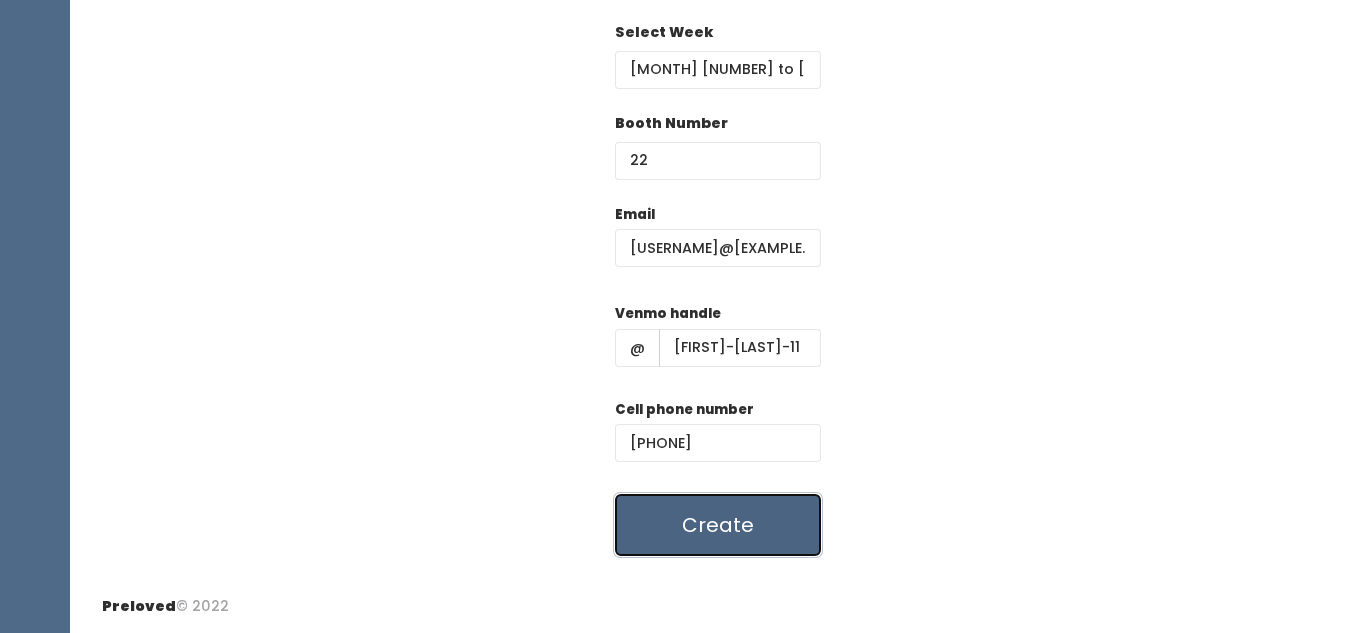 click on "Create" at bounding box center [718, 525] 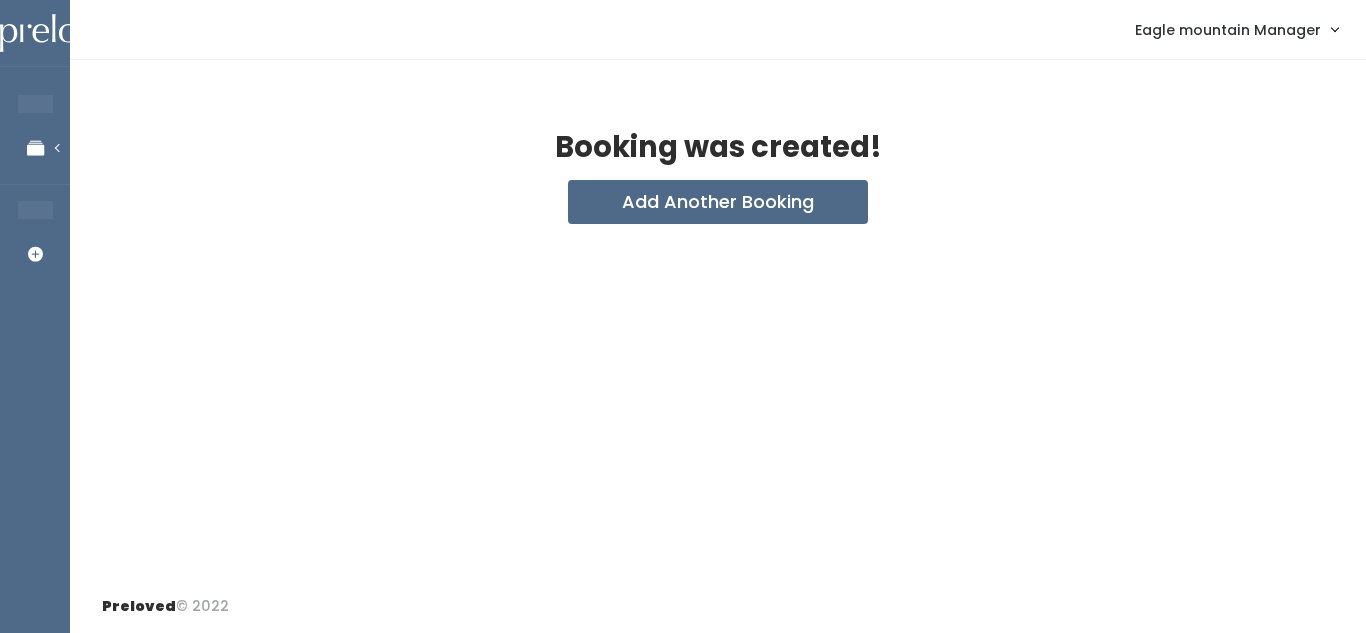 scroll, scrollTop: 0, scrollLeft: 0, axis: both 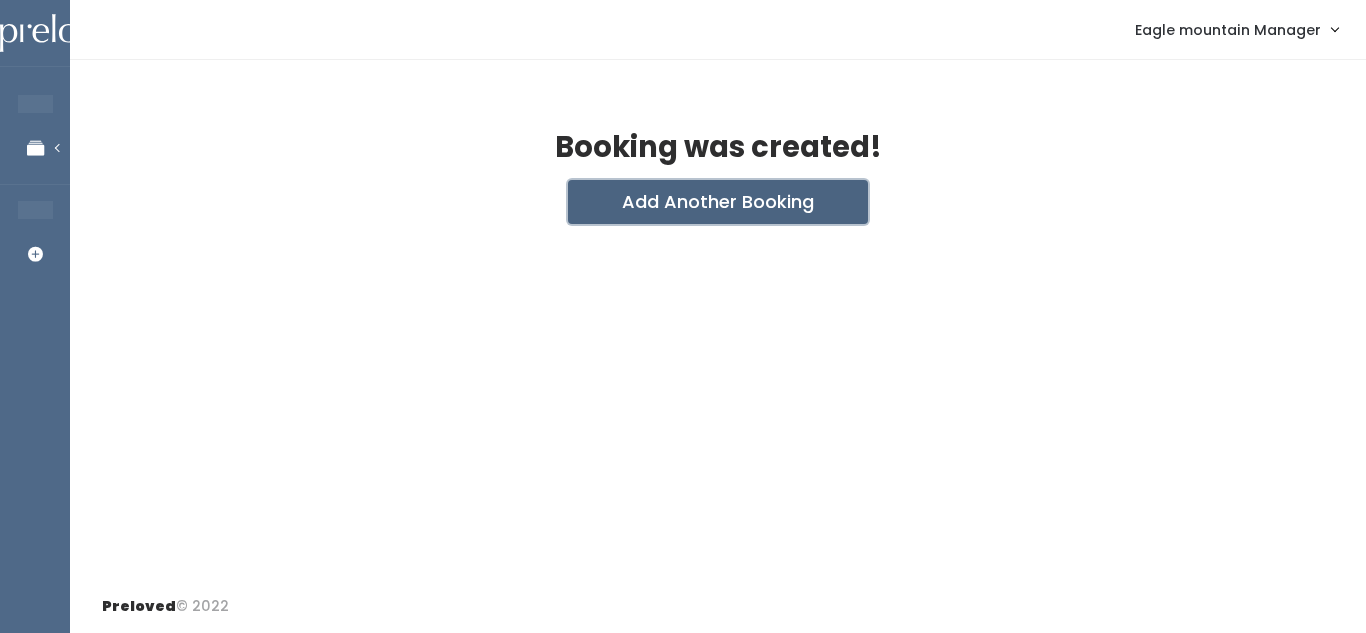 click on "Add Another Booking" at bounding box center (718, 202) 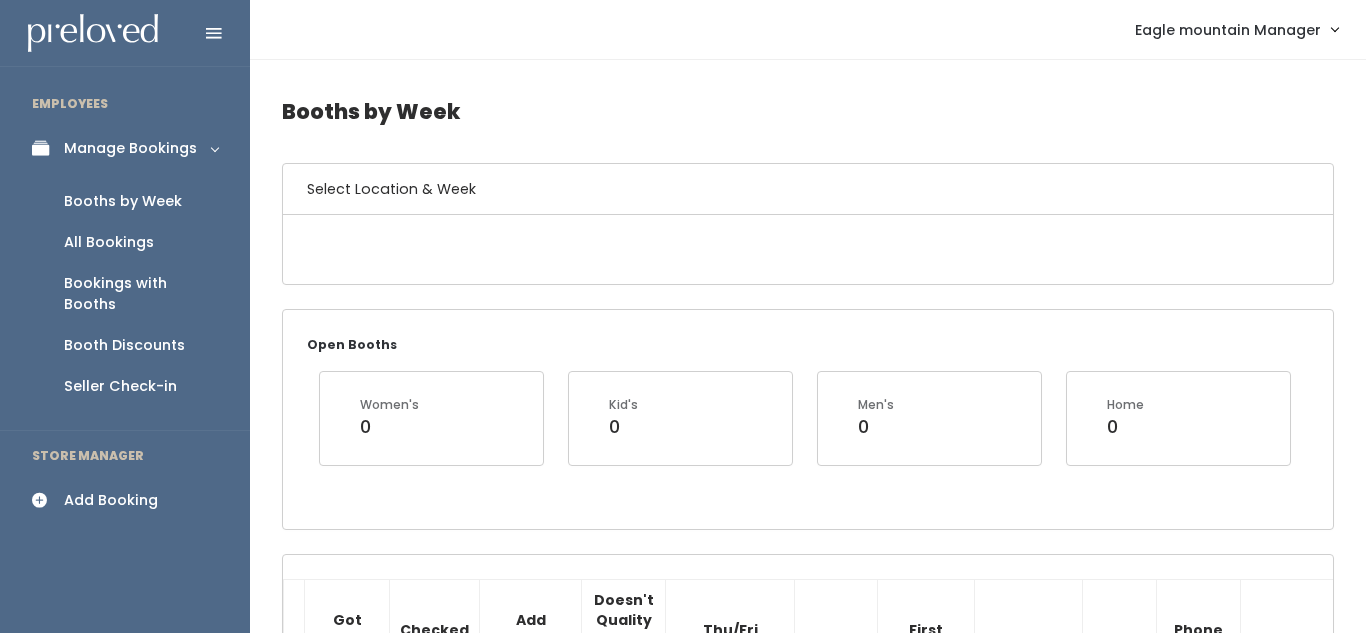 scroll, scrollTop: 1846, scrollLeft: 0, axis: vertical 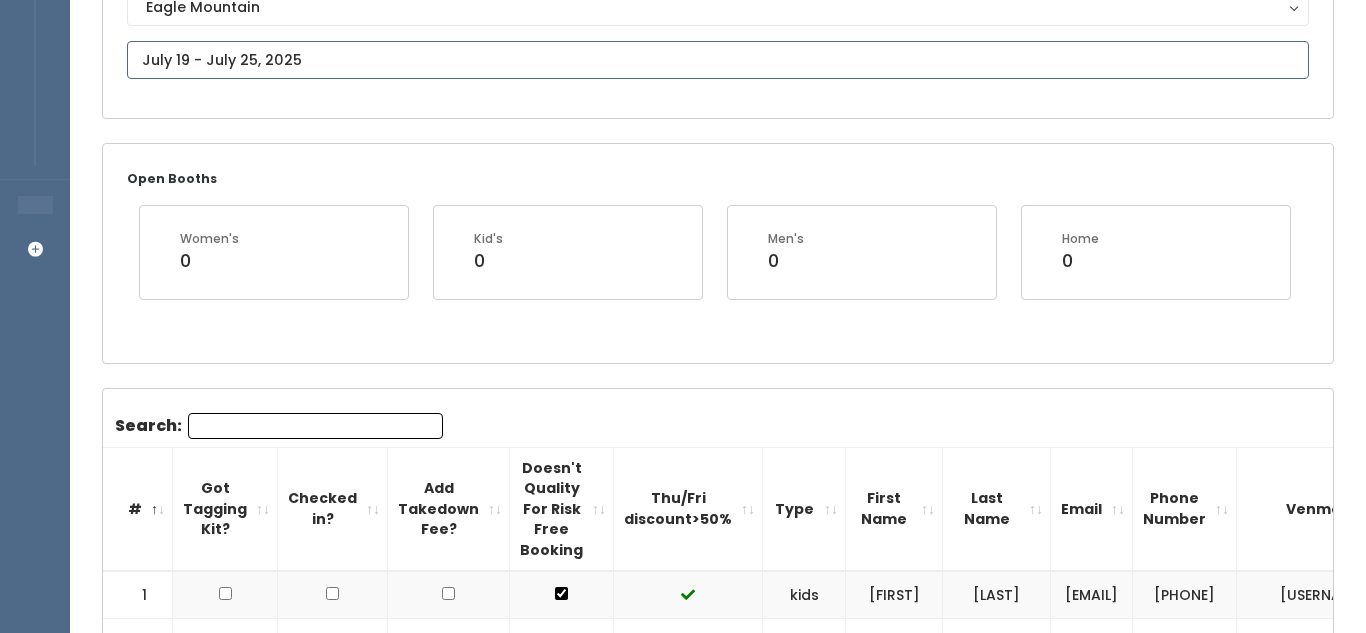 click at bounding box center (718, 60) 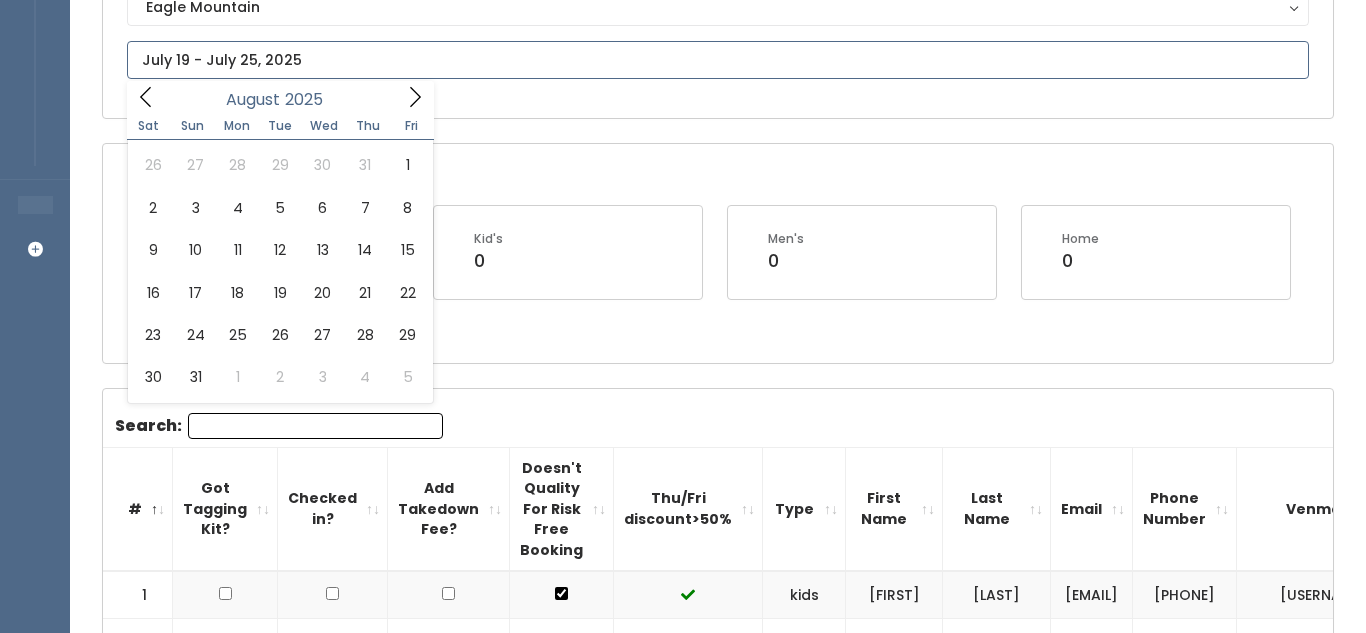 click 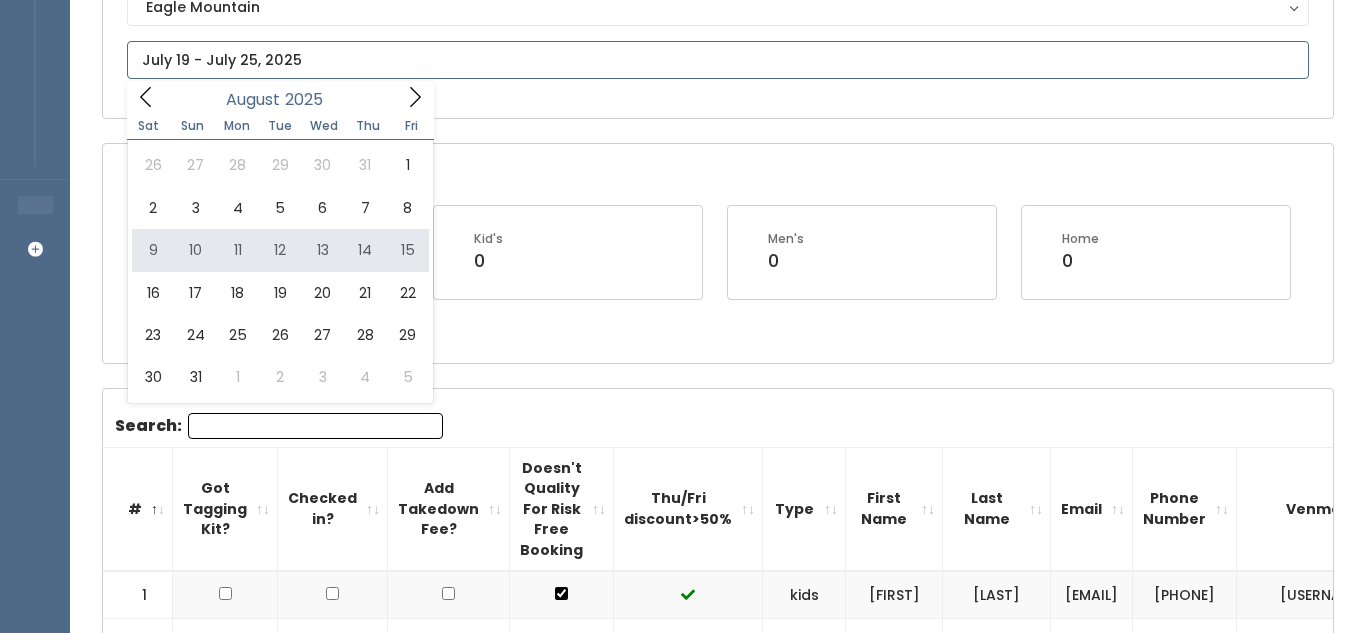 type on "August 9 to August 15" 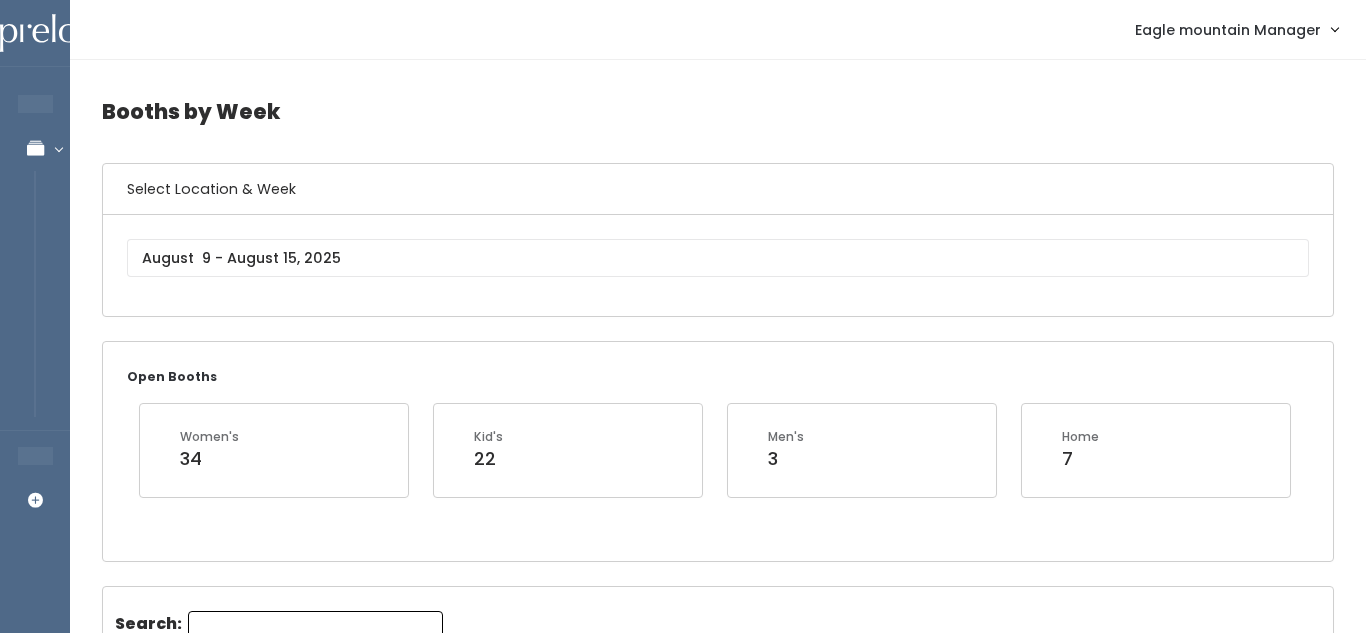 scroll, scrollTop: 0, scrollLeft: 0, axis: both 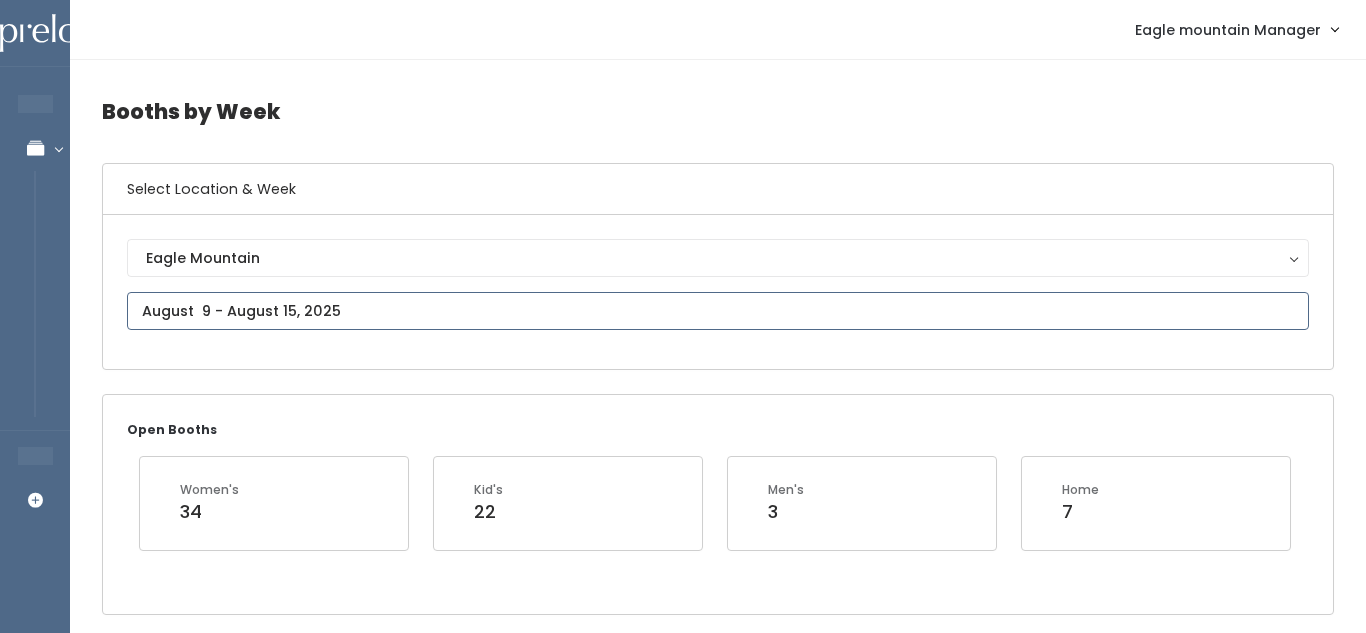 click on "EMPLOYEES
Manage Bookings
Booths by Week
All Bookings
Bookings with Booths
Booth Discounts
Seller Check-in
STORE MANAGER
Add Booking
Eagle mountain Manager" at bounding box center [683, 1973] 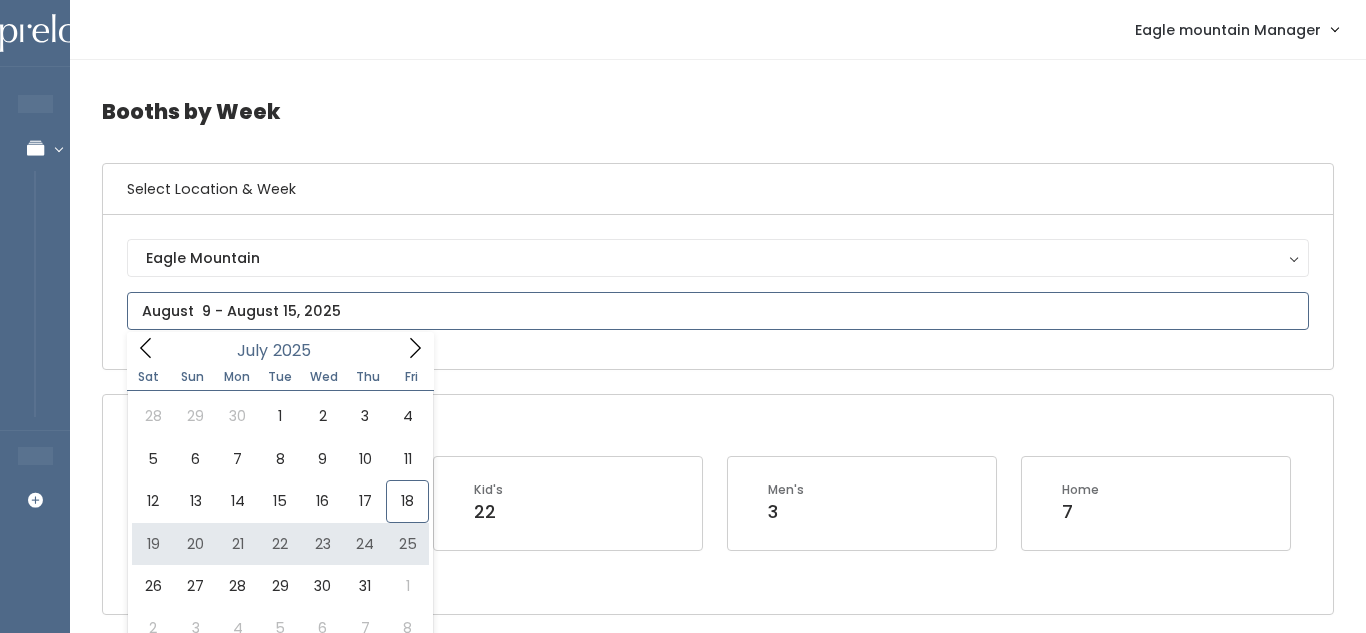 type on "July 19 to July 25" 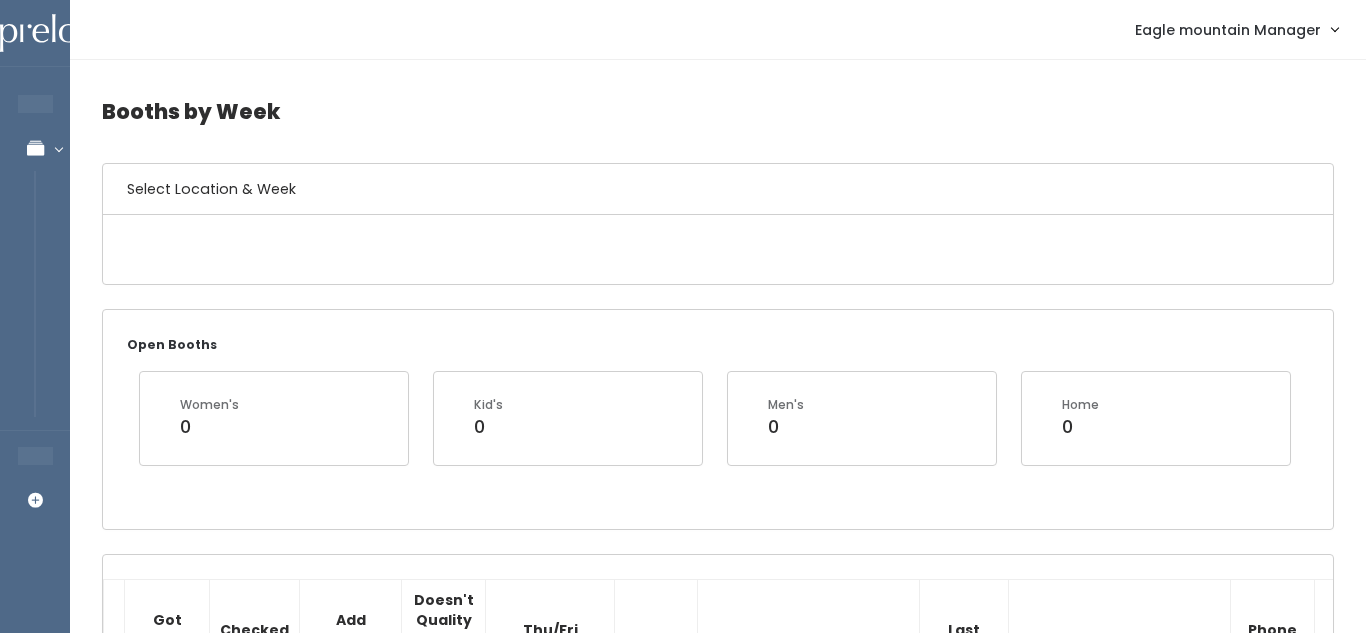 scroll, scrollTop: 0, scrollLeft: 0, axis: both 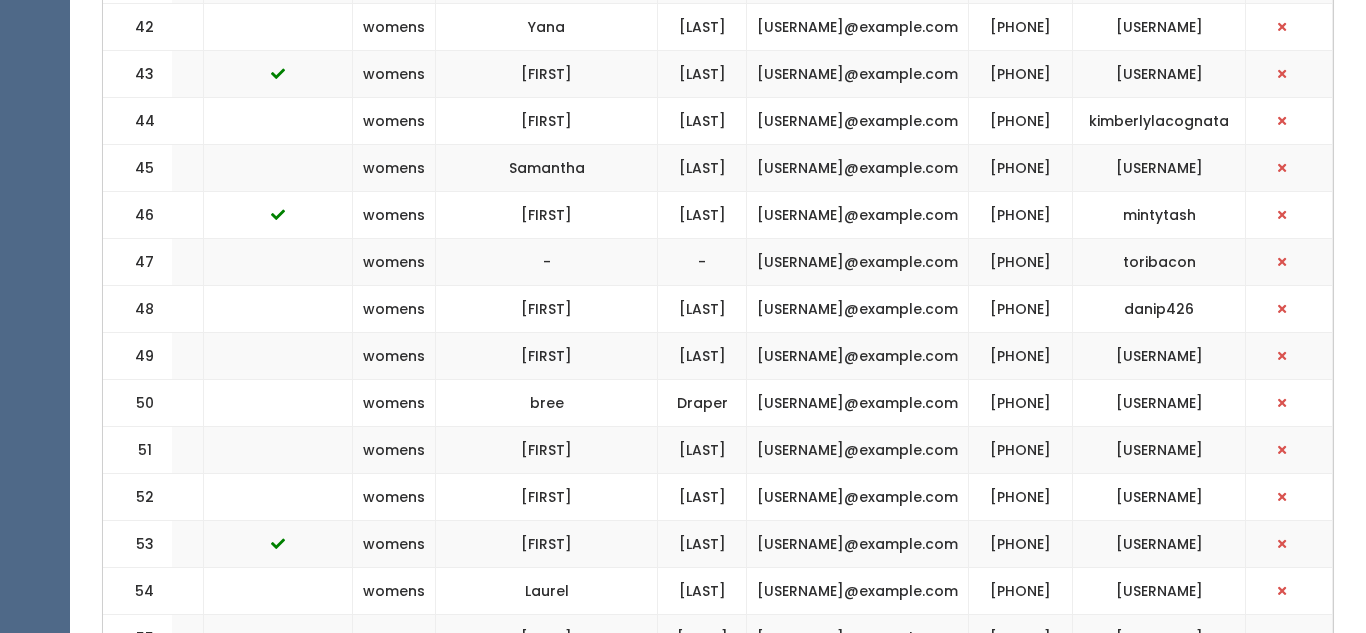 click at bounding box center [1282, -255] 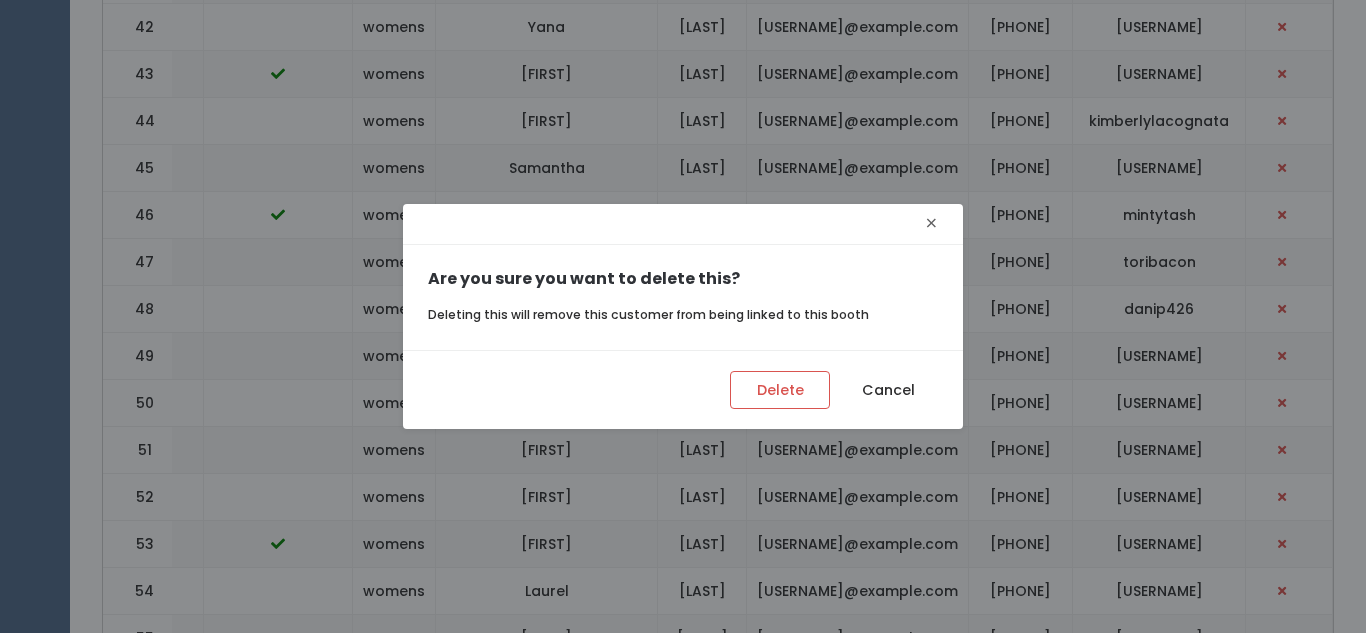 click on "×" at bounding box center [931, 223] 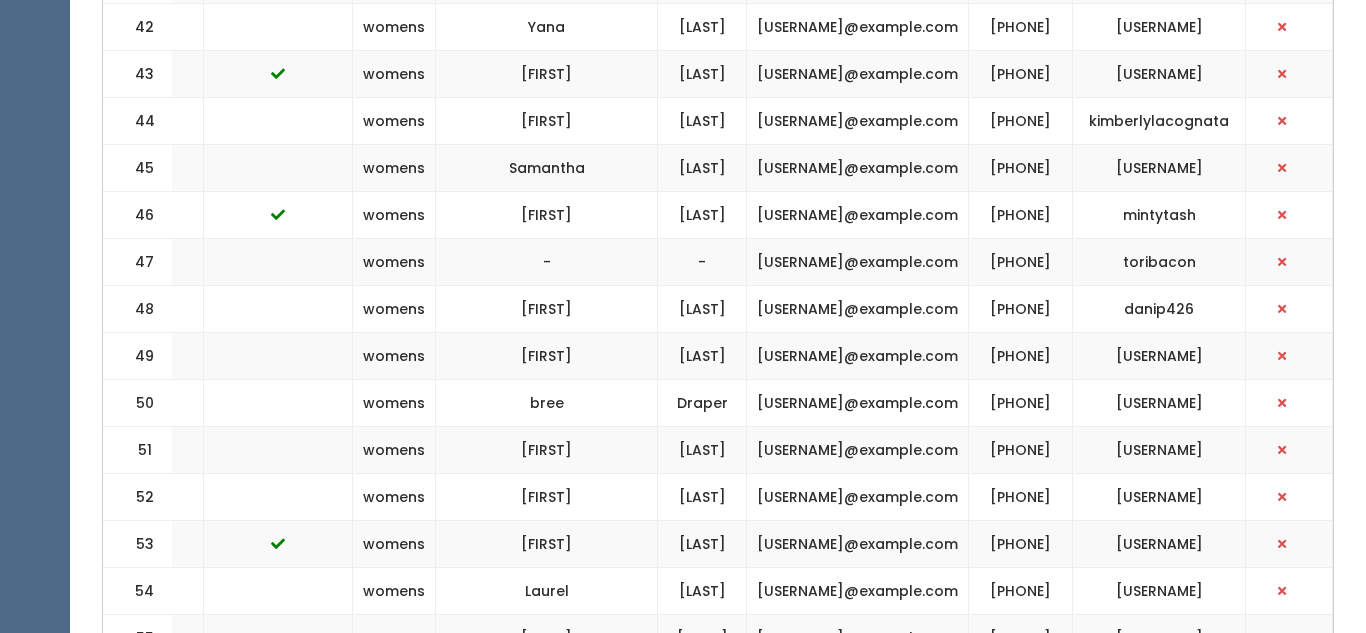 drag, startPoint x: 997, startPoint y: 259, endPoint x: 1058, endPoint y: 281, distance: 64.84597 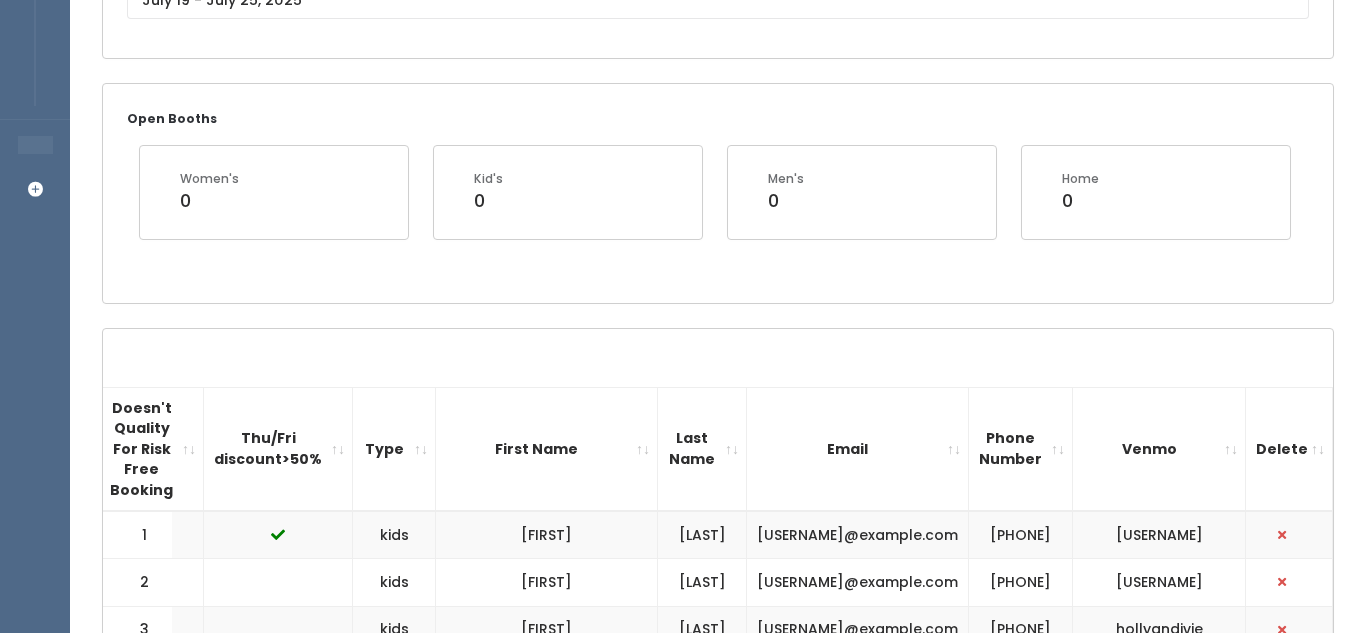 scroll, scrollTop: 0, scrollLeft: 0, axis: both 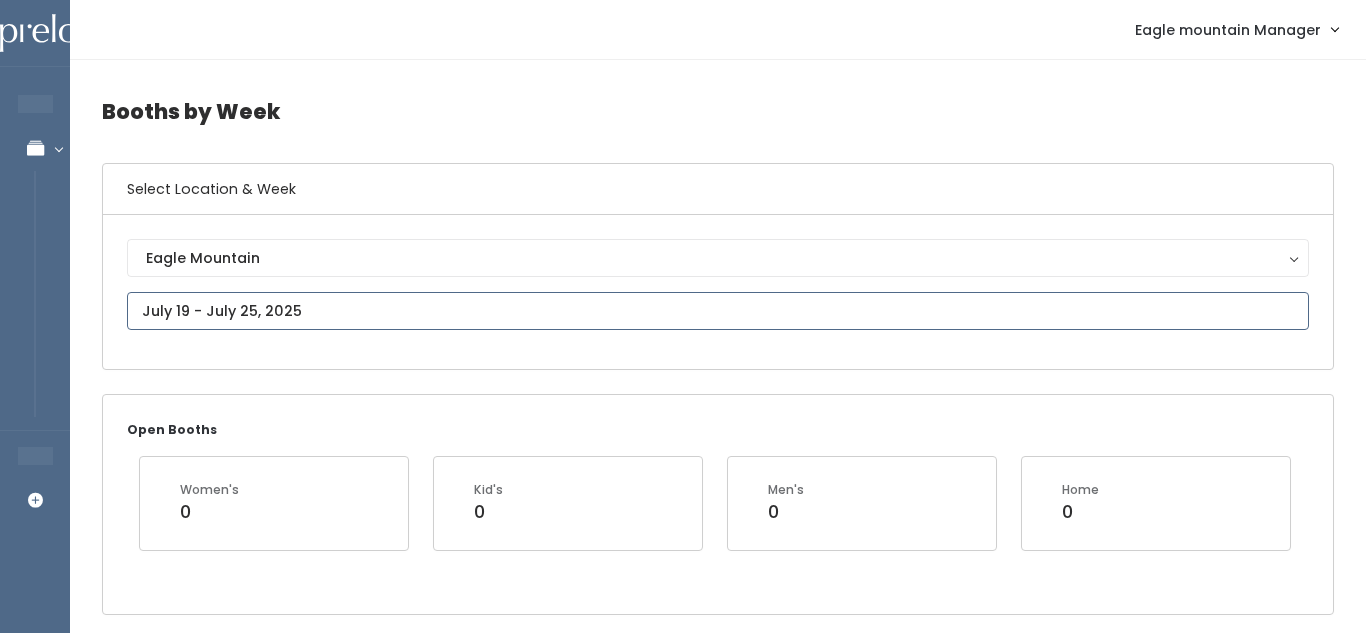 click at bounding box center [718, 311] 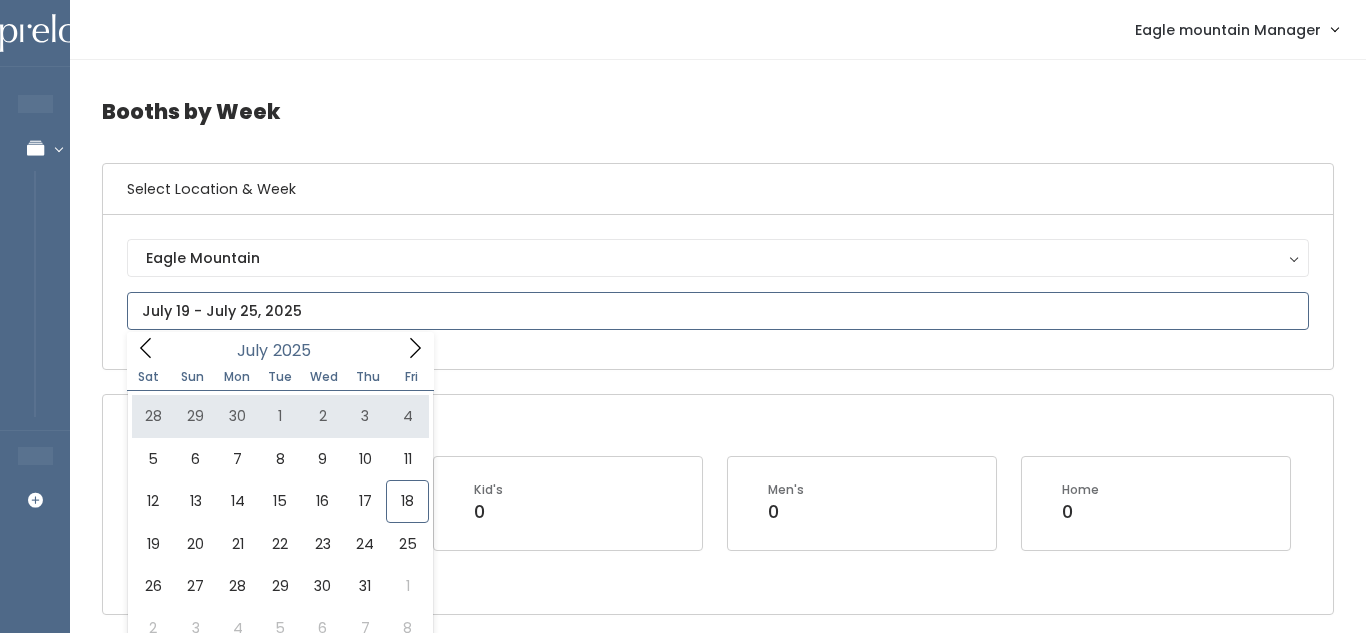 click 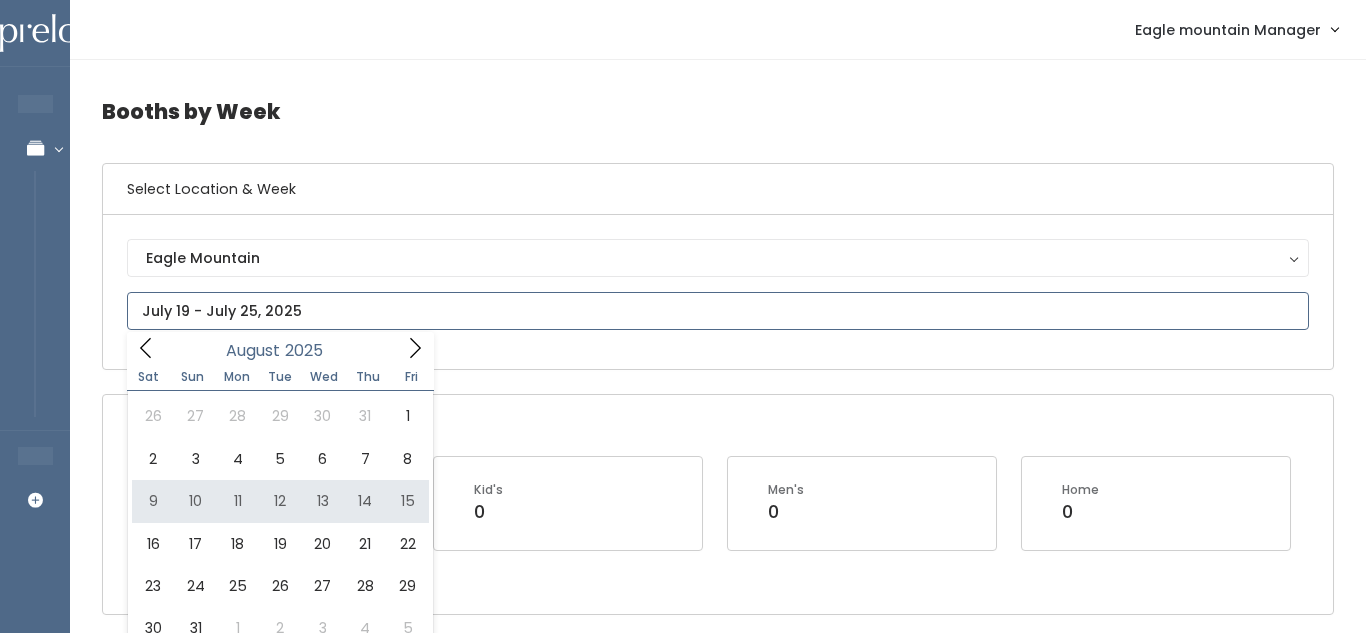 type on "[DATE] to [DATE]" 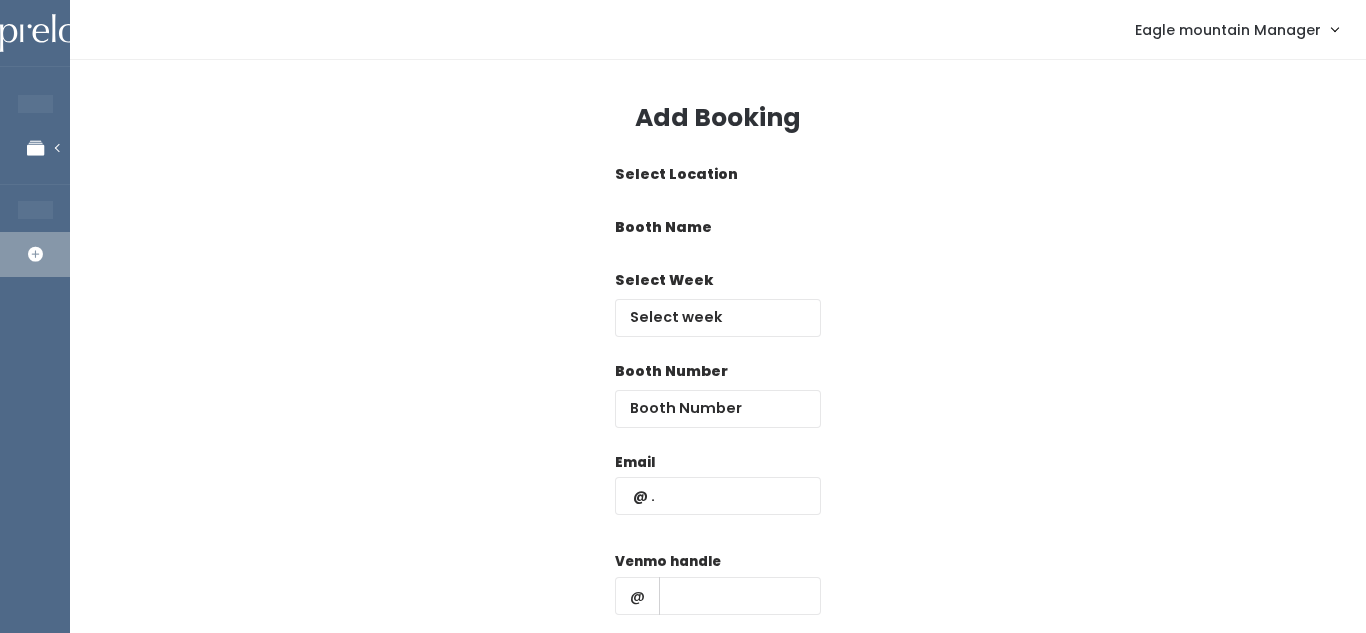 scroll, scrollTop: 0, scrollLeft: 0, axis: both 